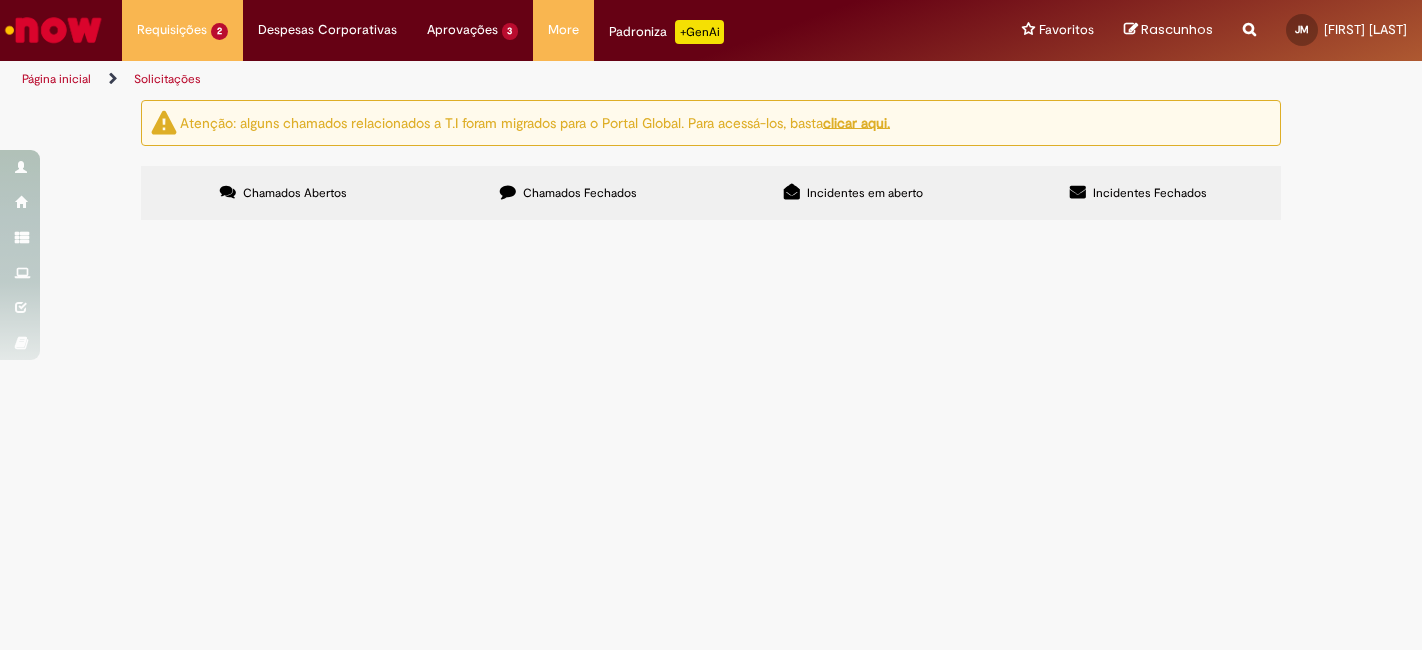 scroll, scrollTop: 0, scrollLeft: 0, axis: both 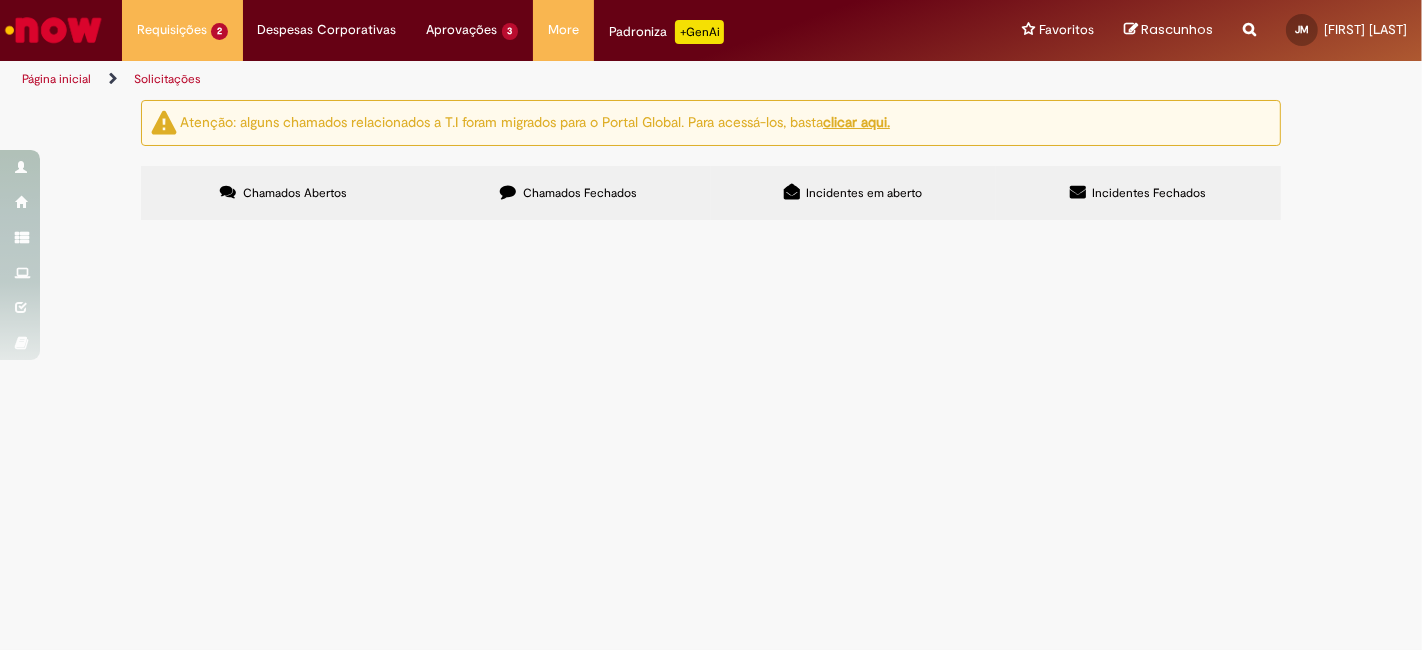click on "Chamados Abertos" at bounding box center (283, 193) 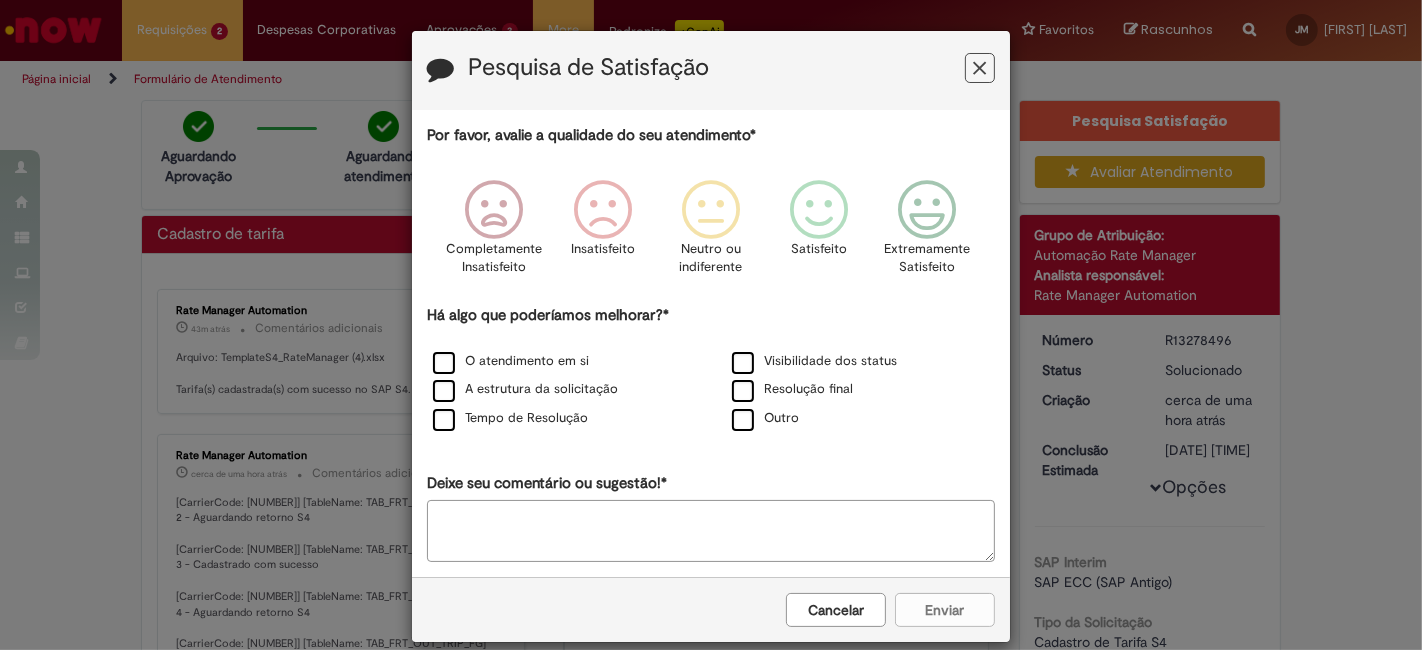 click at bounding box center (980, 68) 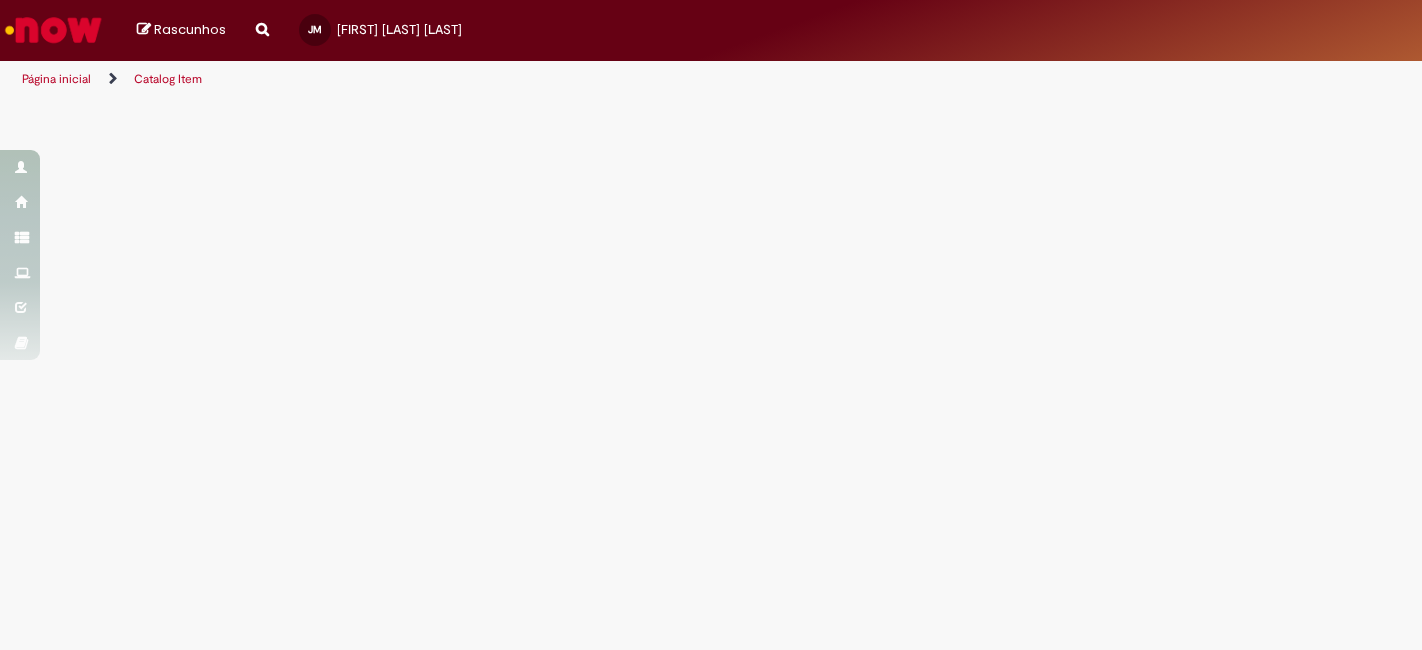 scroll, scrollTop: 0, scrollLeft: 0, axis: both 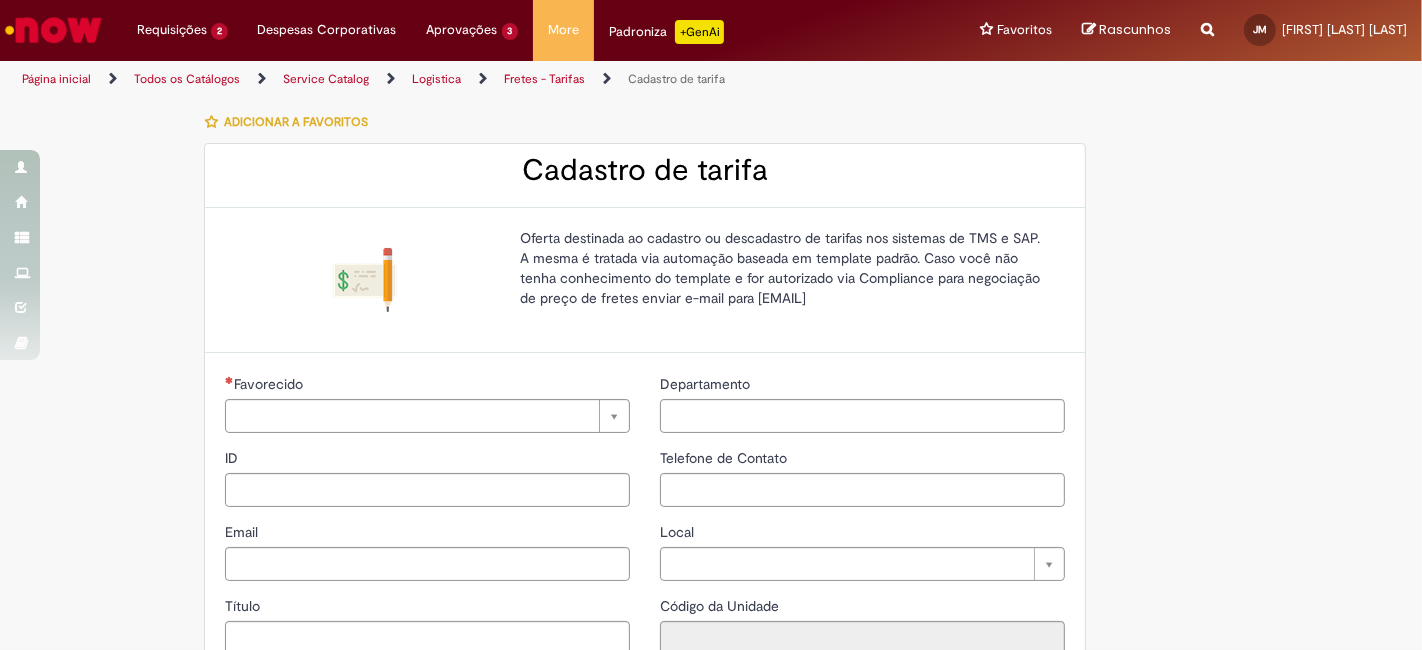 type on "*********" 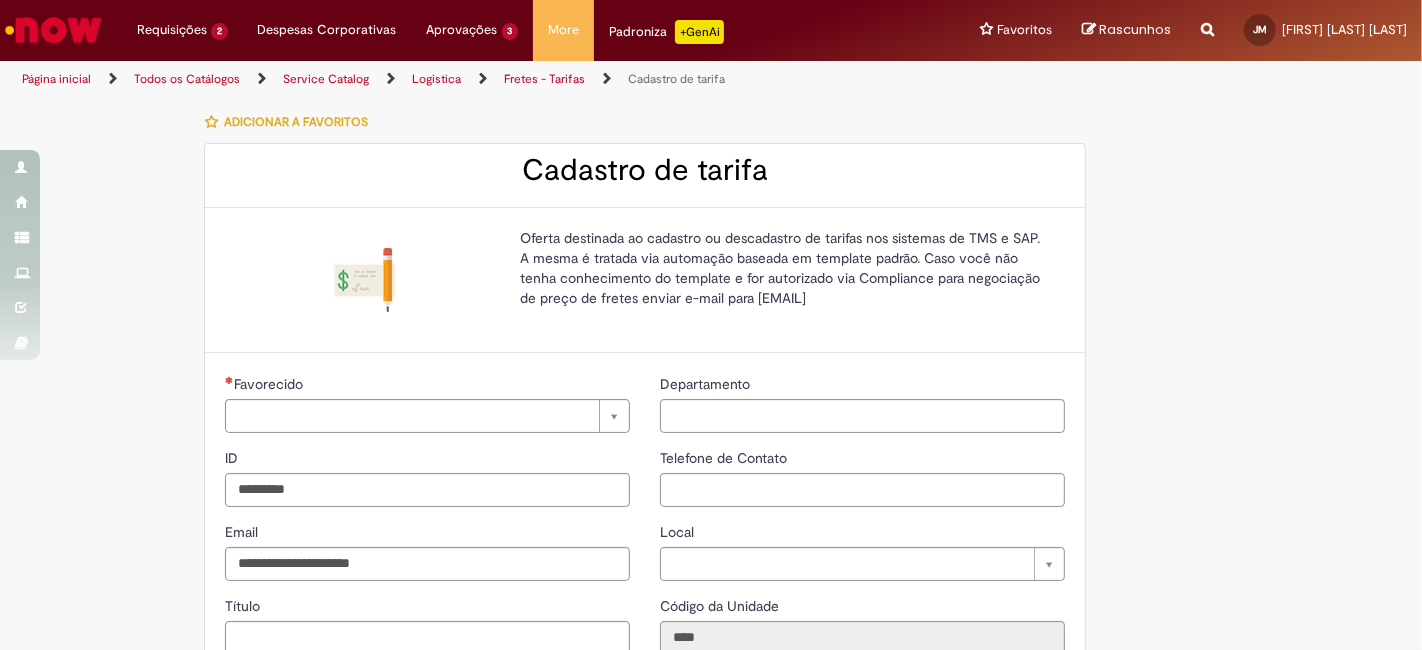 type on "**********" 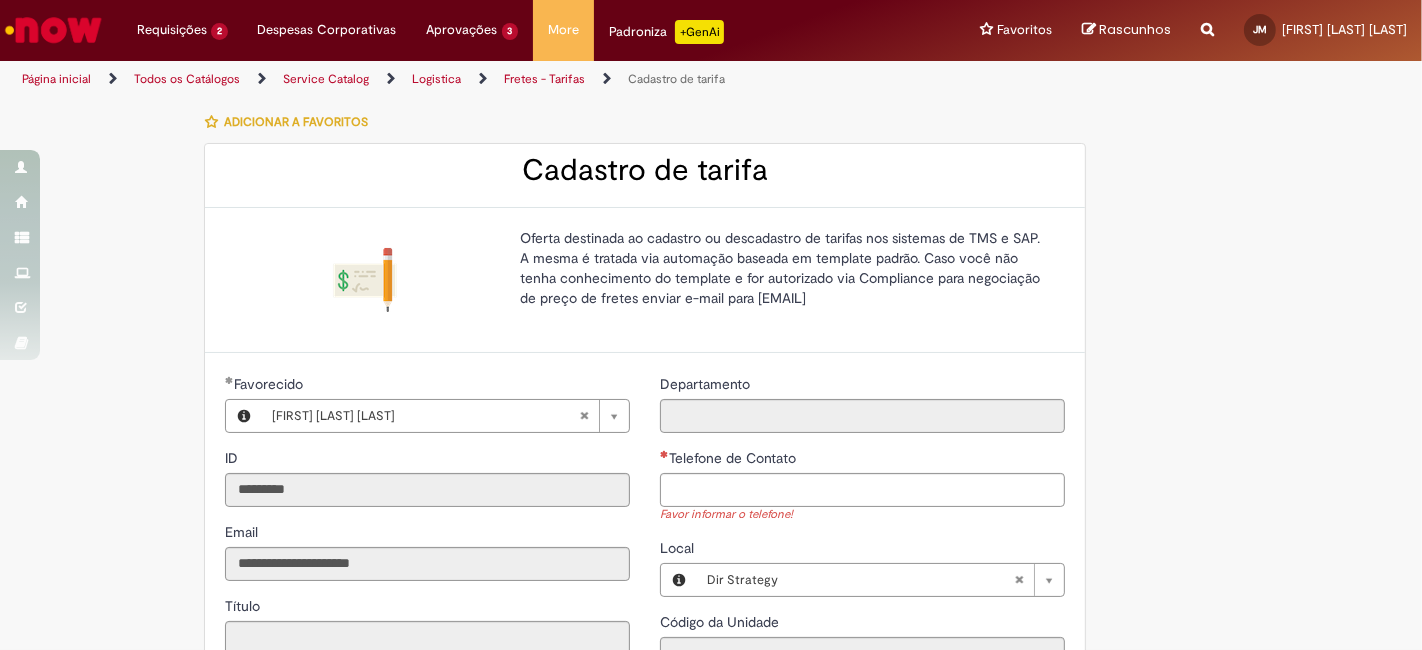 scroll, scrollTop: 82, scrollLeft: 0, axis: vertical 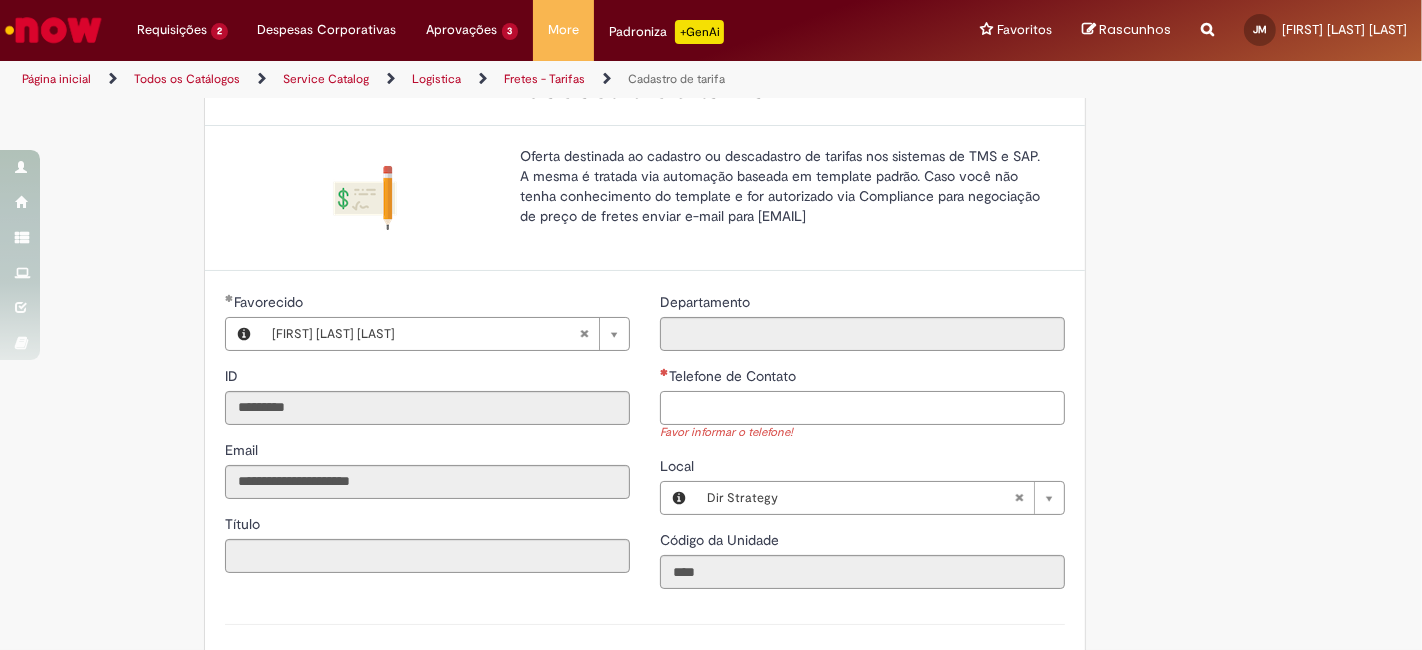 click on "Telefone de Contato" at bounding box center [862, 408] 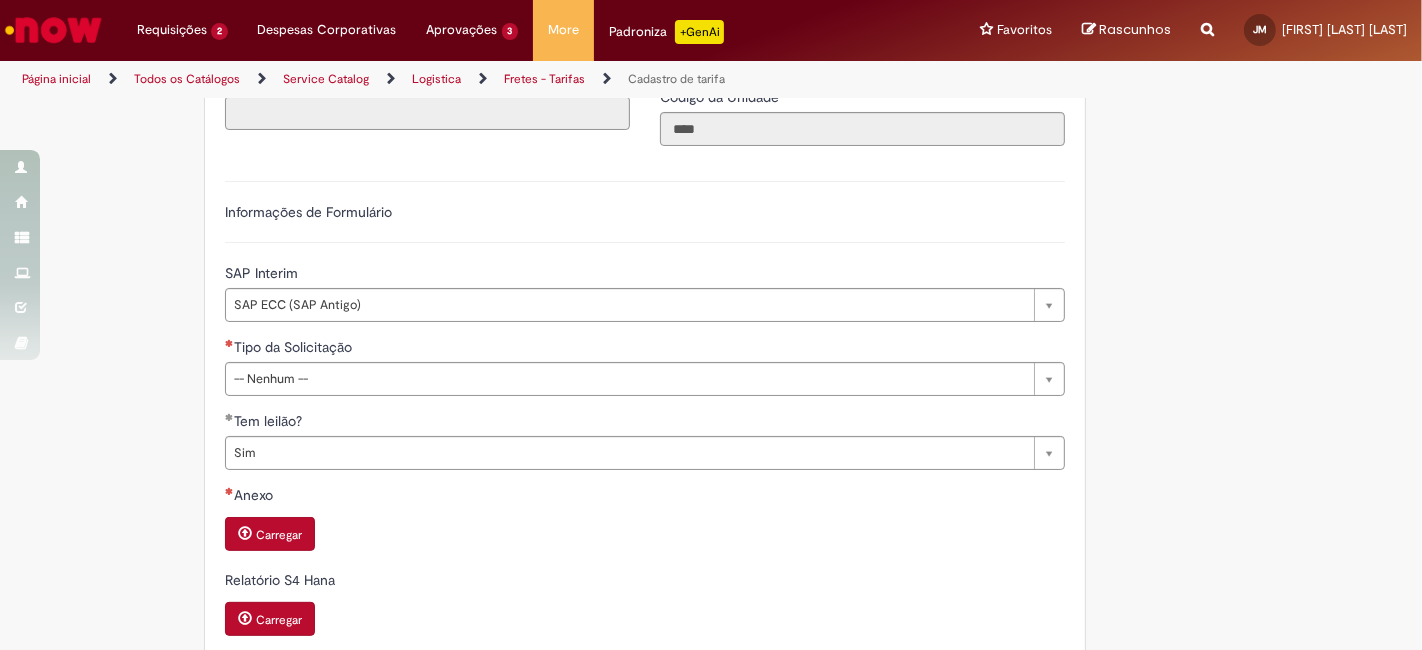 scroll, scrollTop: 526, scrollLeft: 0, axis: vertical 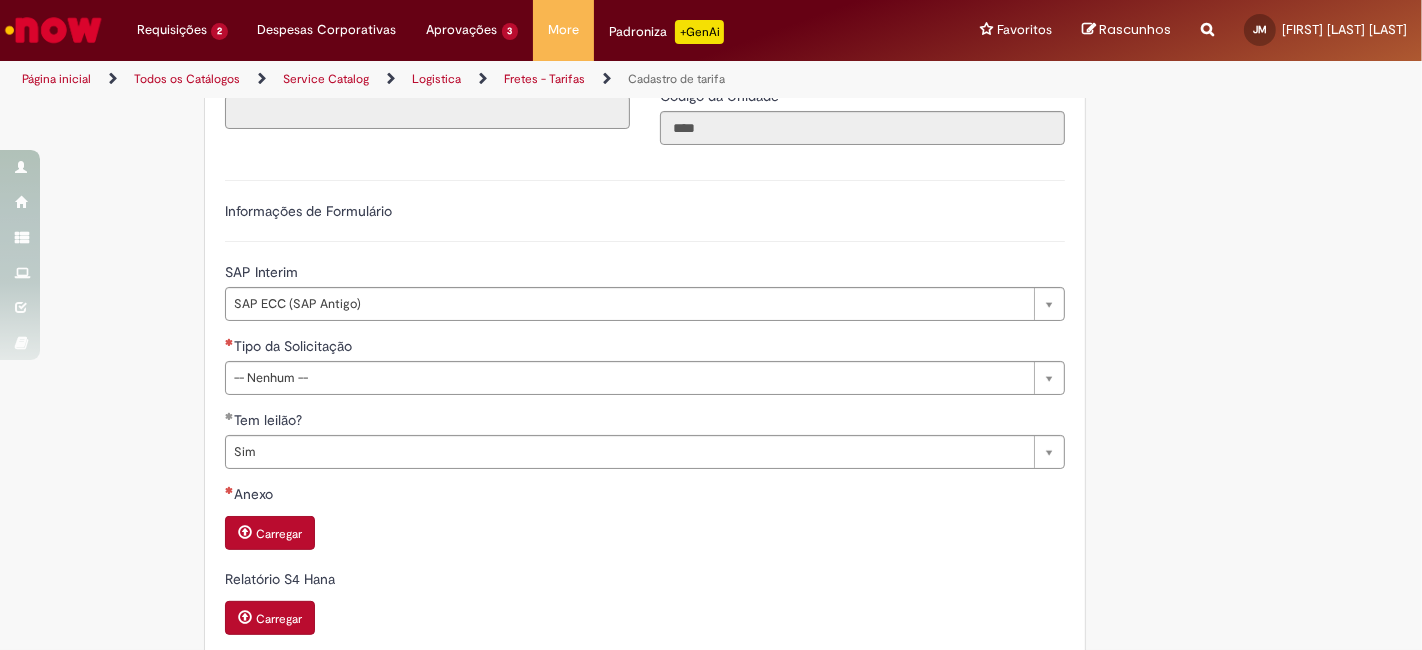 type on "**********" 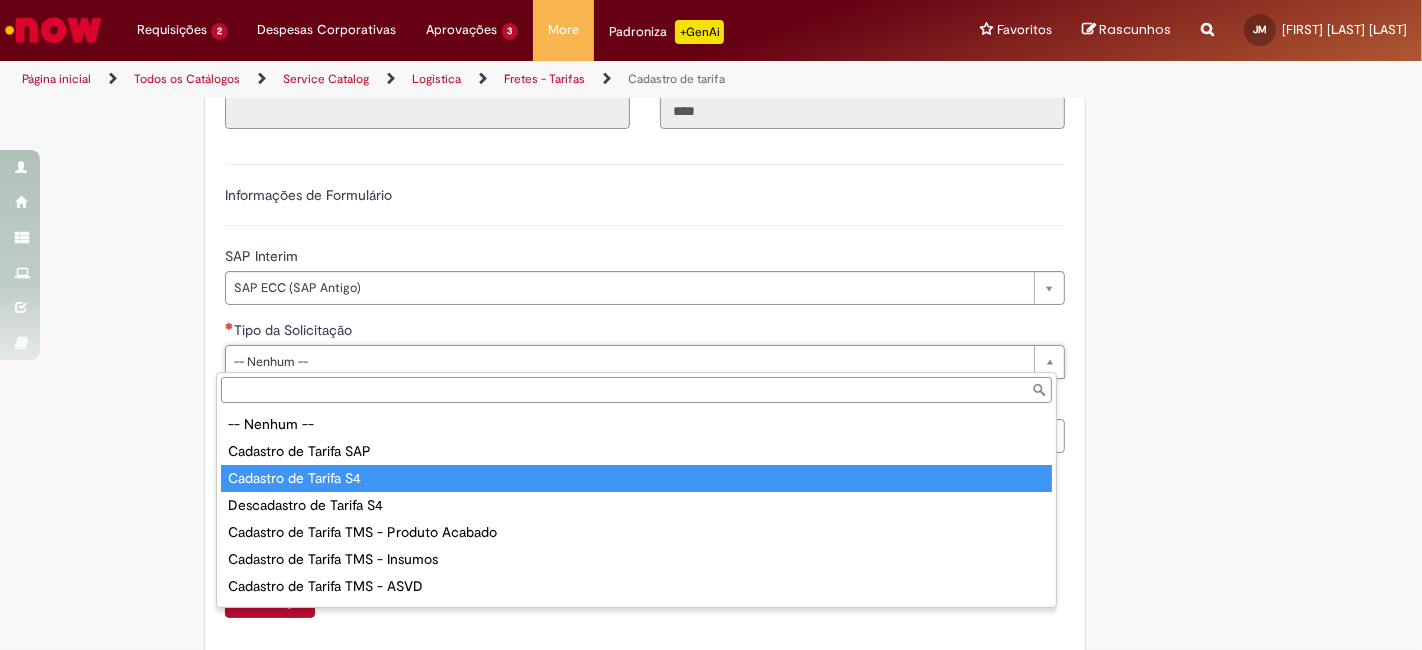 type on "**********" 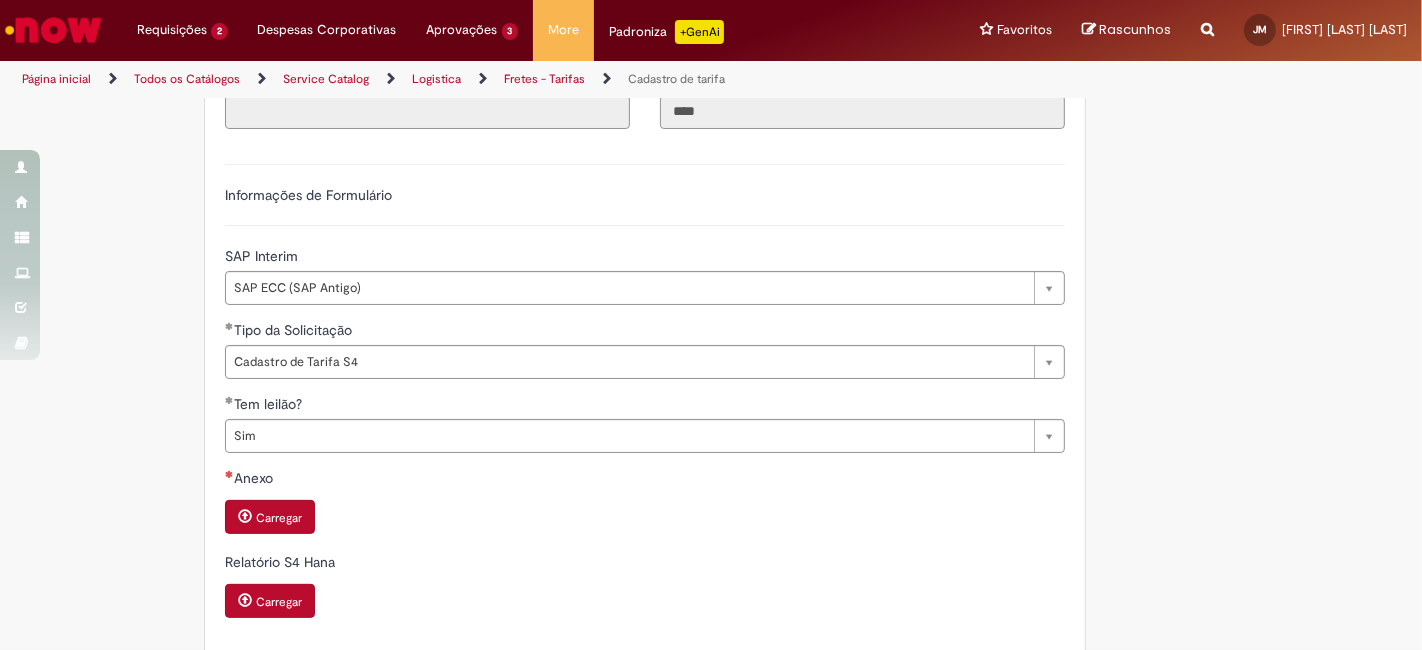 click on "Carregar" at bounding box center [270, 517] 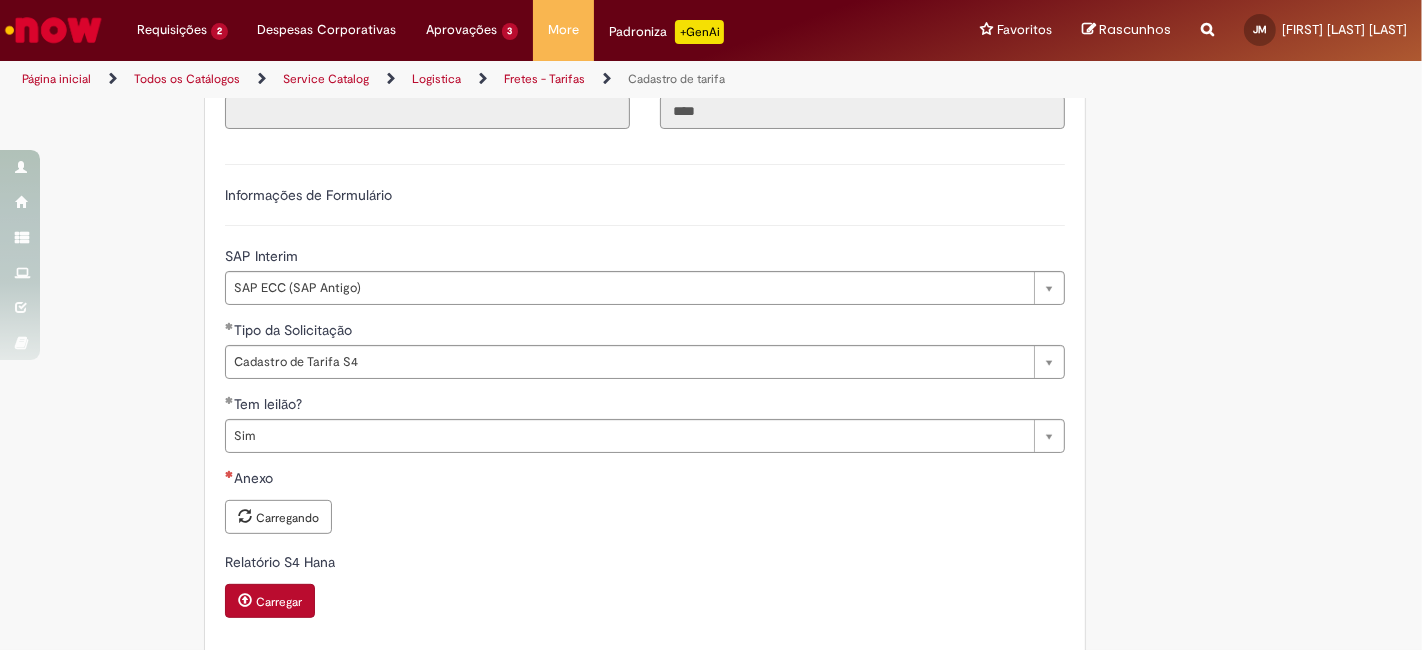 scroll, scrollTop: 762, scrollLeft: 0, axis: vertical 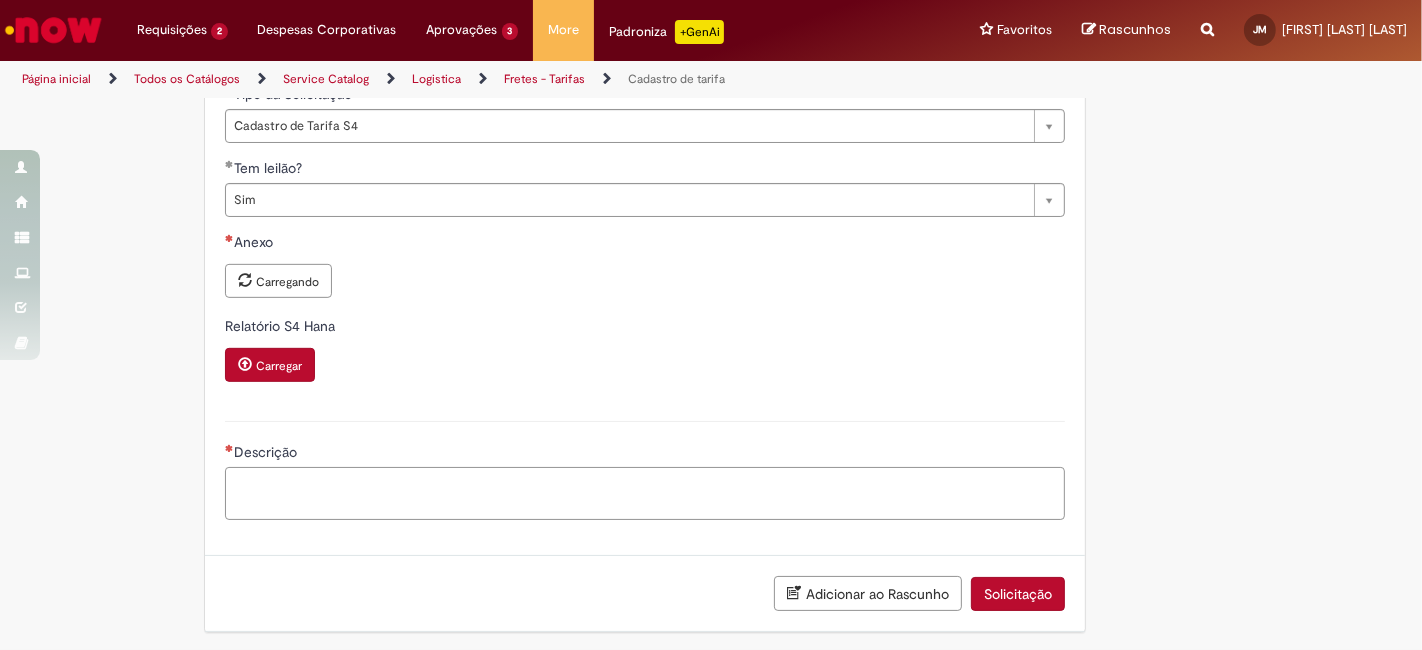 click on "Descrição" at bounding box center (645, 493) 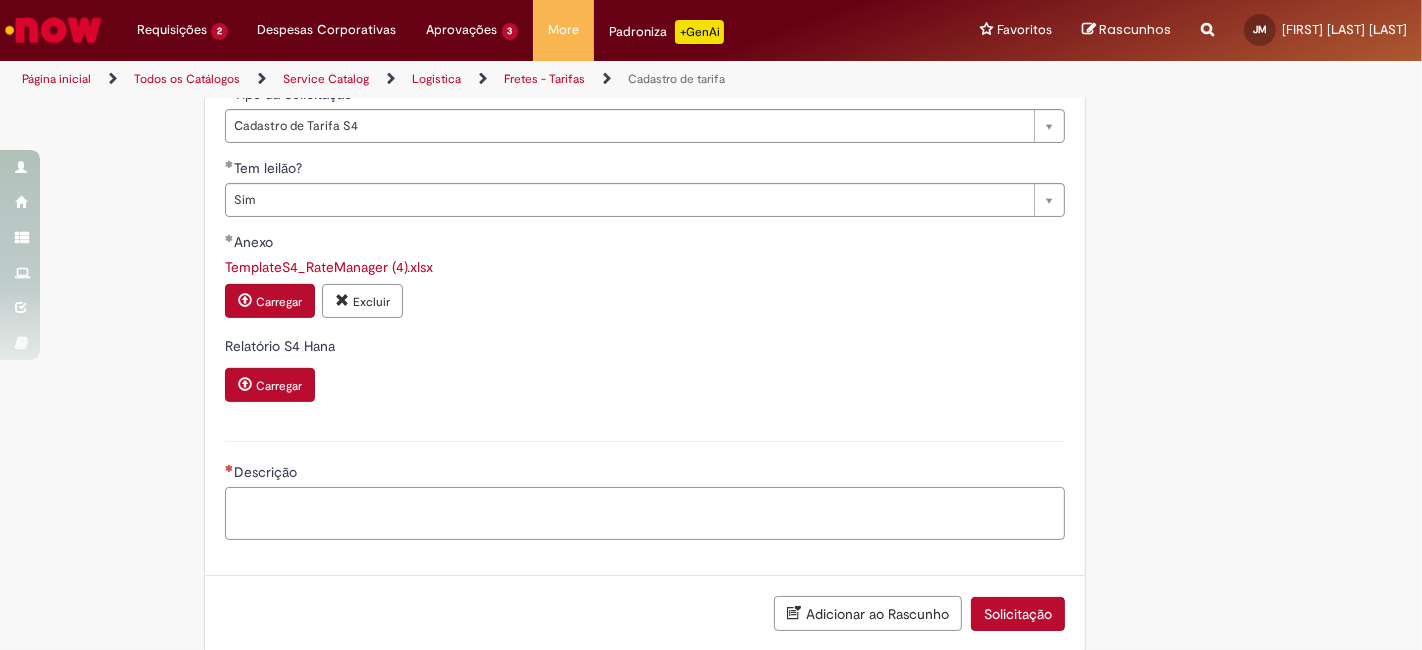 click on "Descrição" at bounding box center (645, 513) 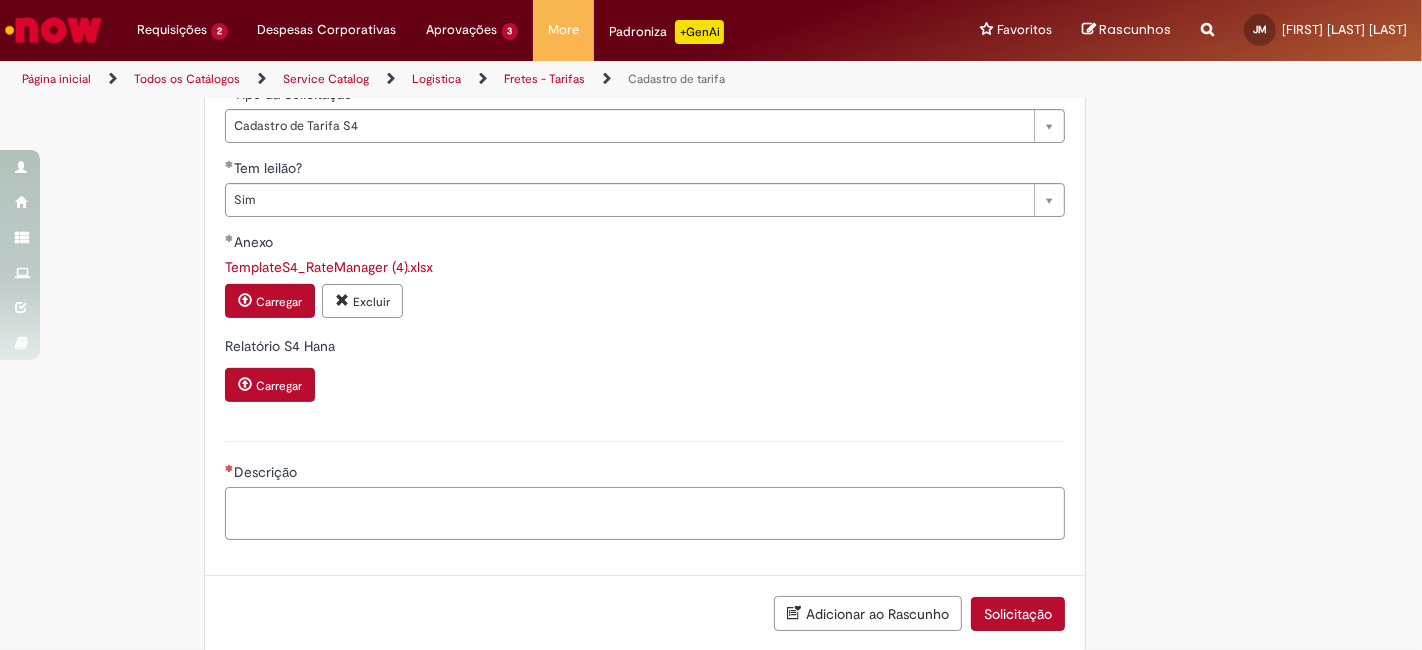 paste on "*********" 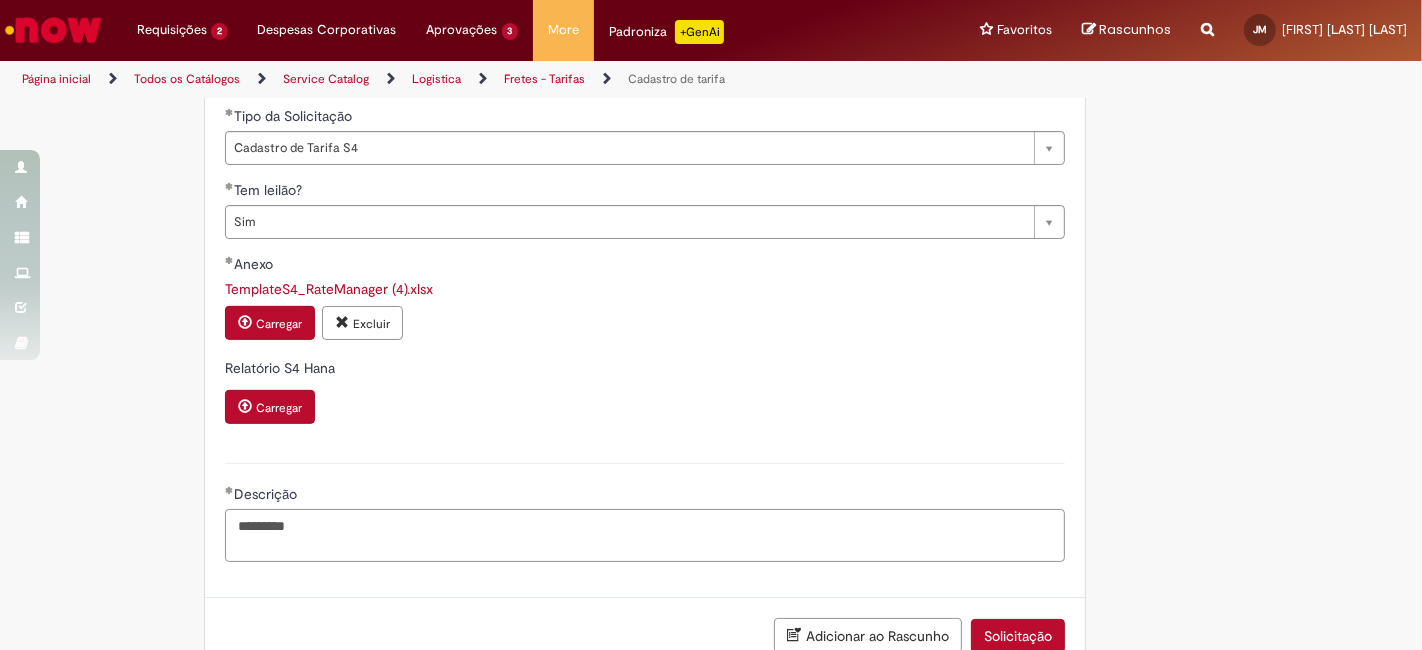 scroll, scrollTop: 782, scrollLeft: 0, axis: vertical 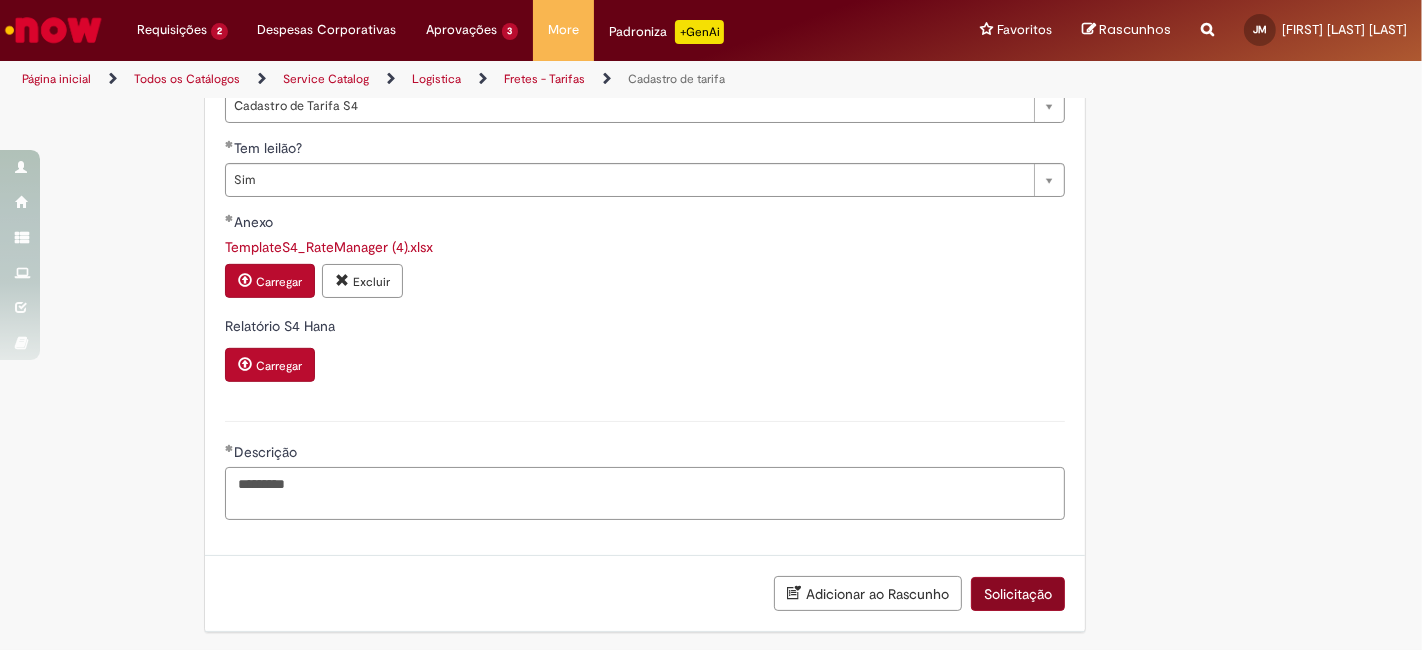 type on "*********" 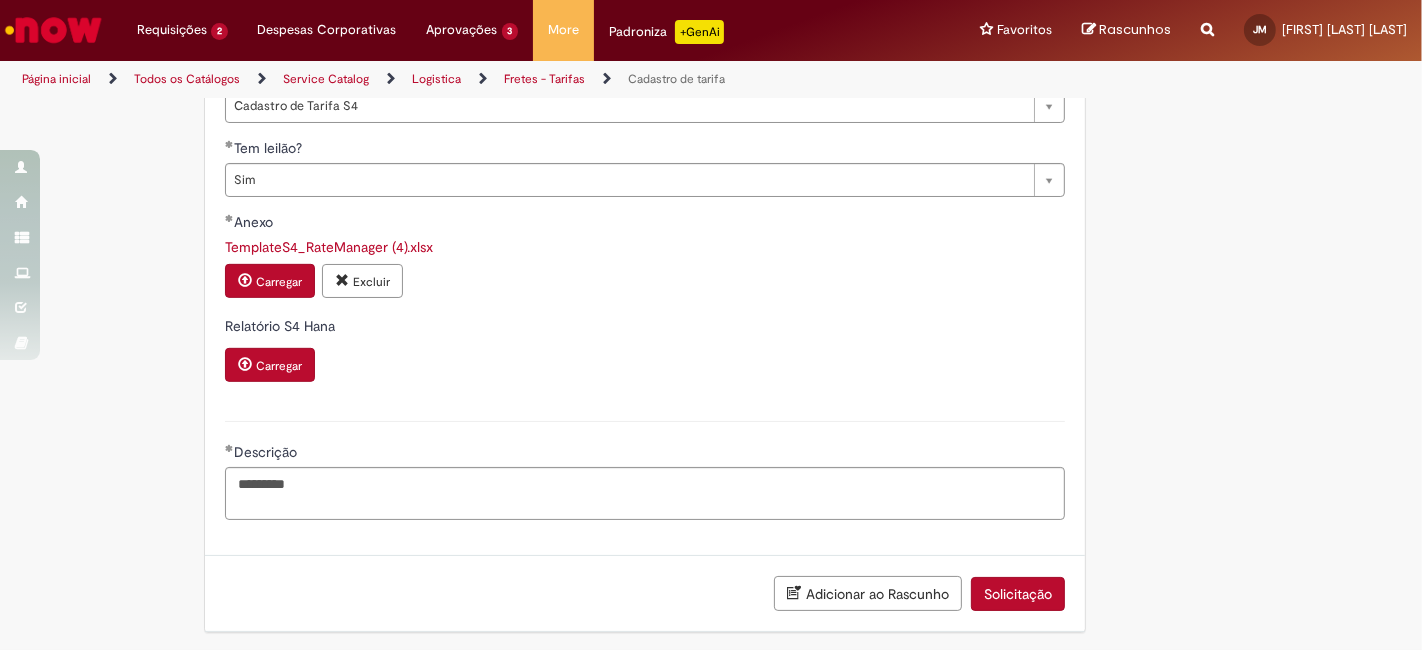 click on "Solicitação" at bounding box center [1018, 594] 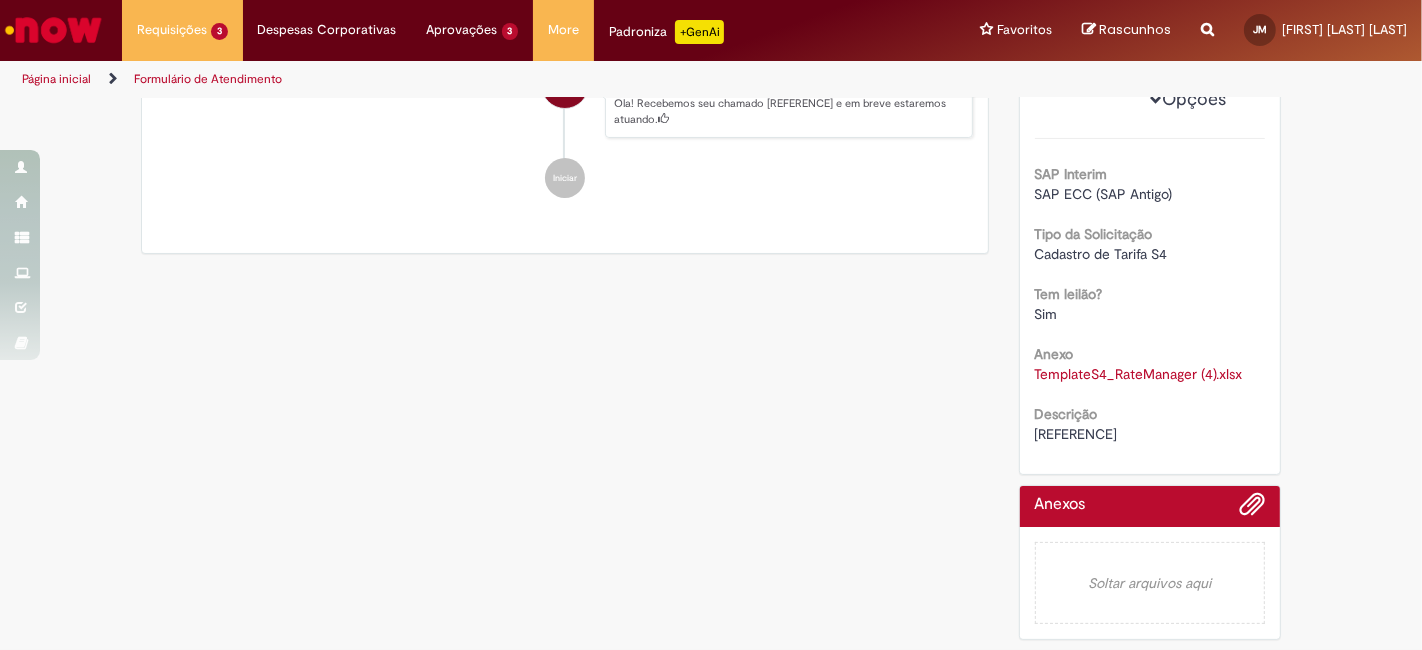 scroll, scrollTop: 0, scrollLeft: 0, axis: both 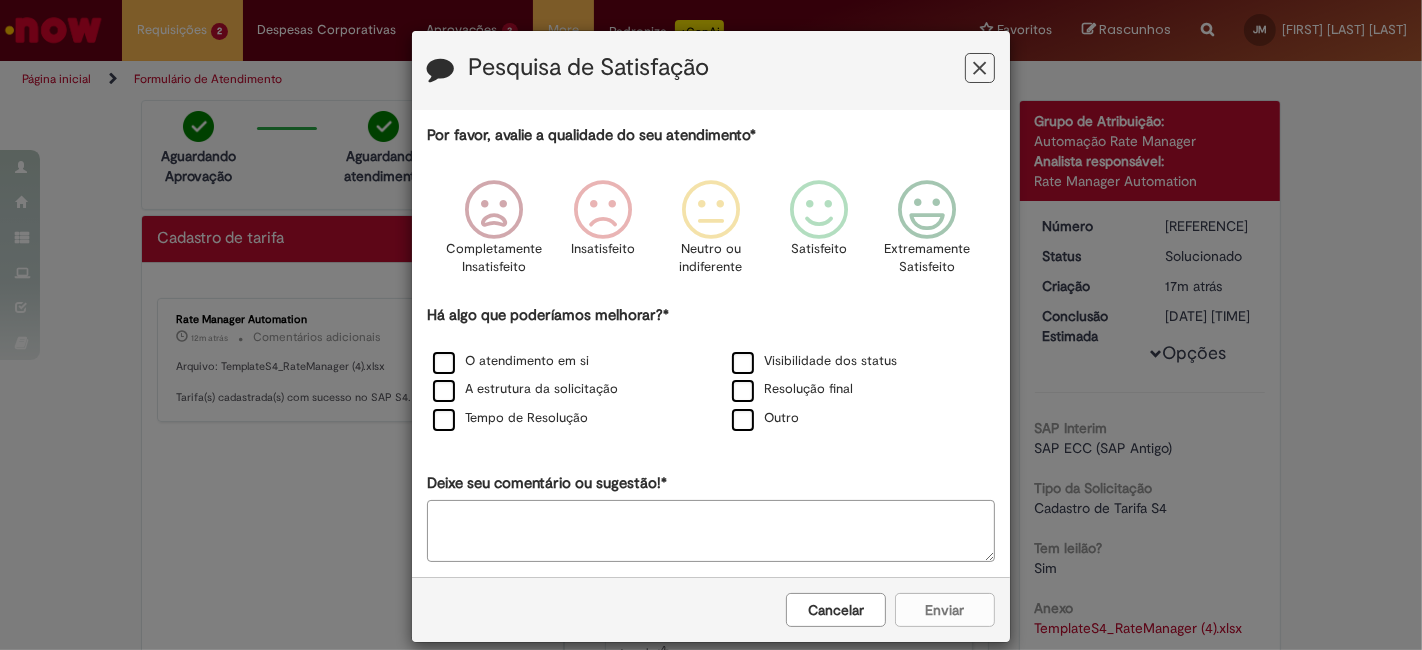 click at bounding box center [980, 68] 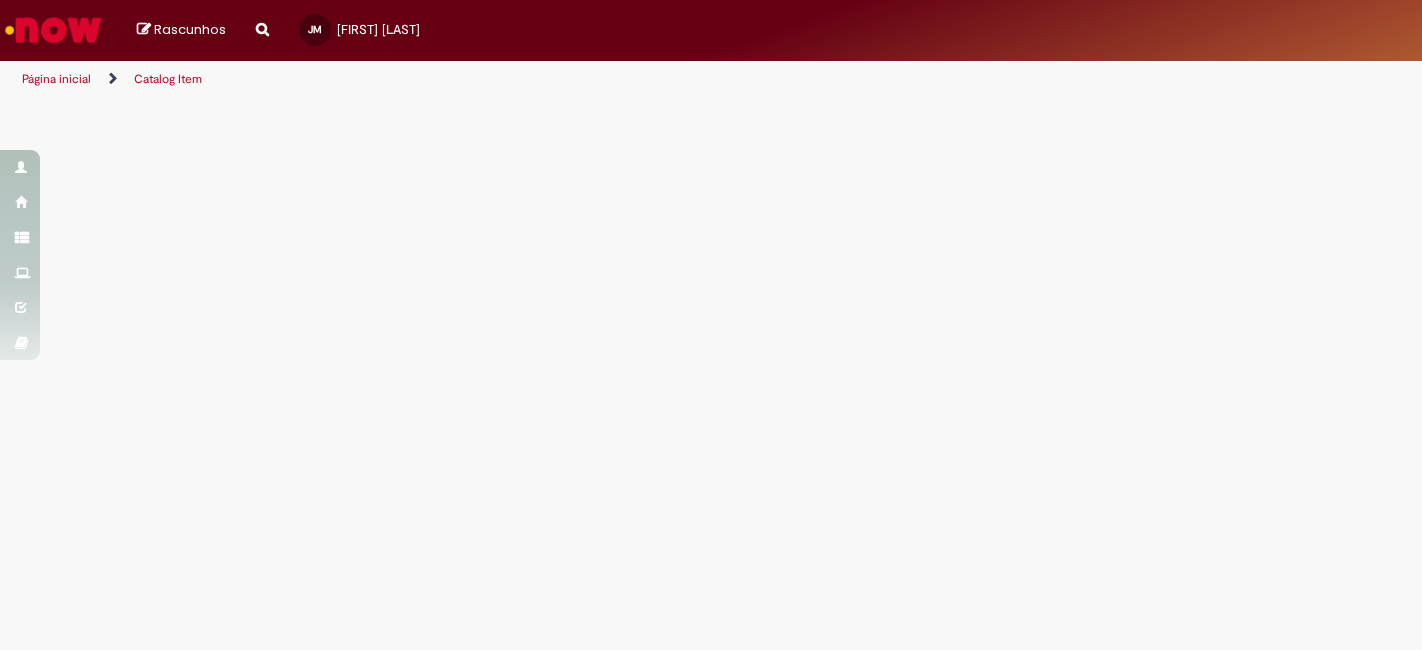 scroll, scrollTop: 0, scrollLeft: 0, axis: both 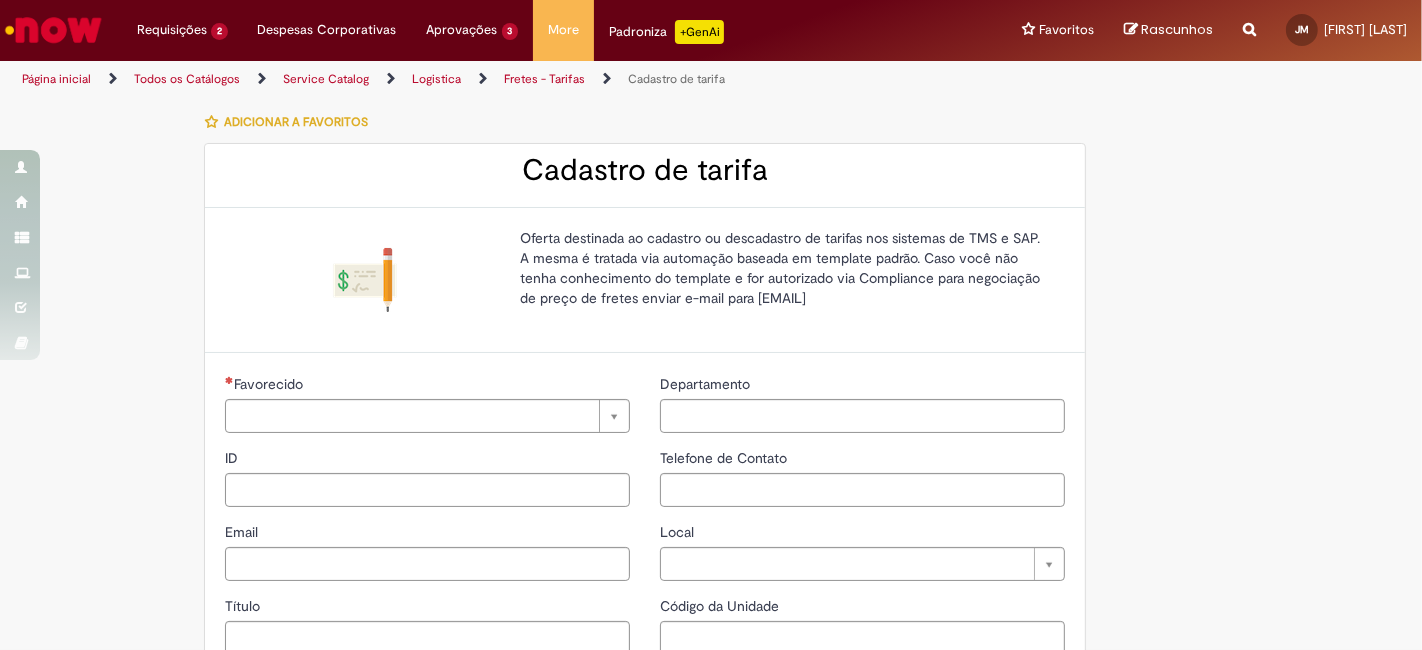 type on "*********" 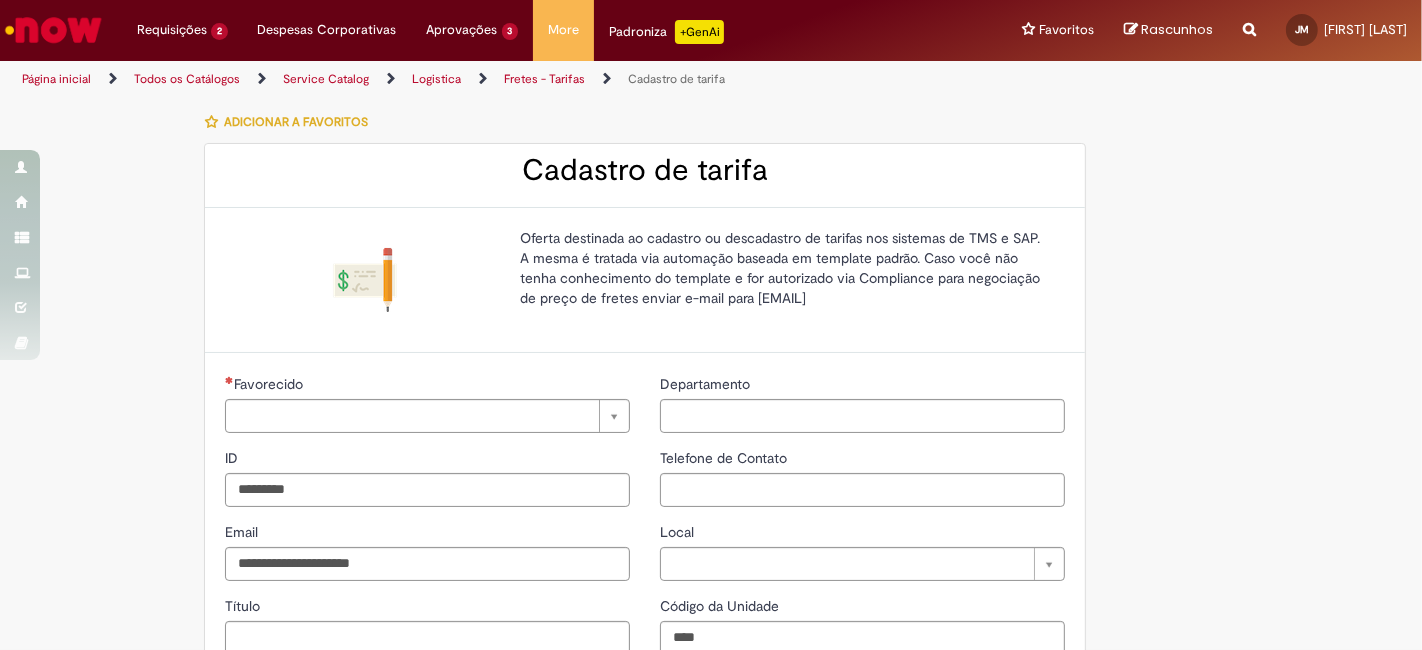 type on "**********" 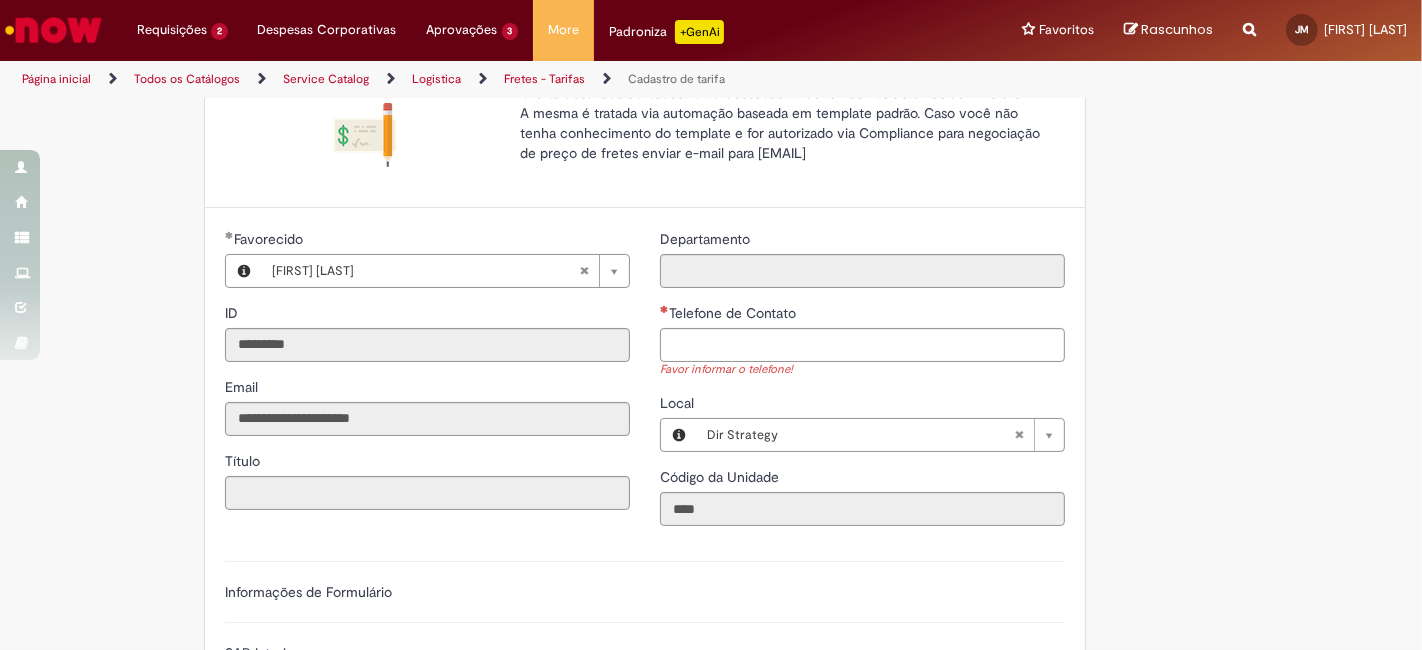 scroll, scrollTop: 146, scrollLeft: 0, axis: vertical 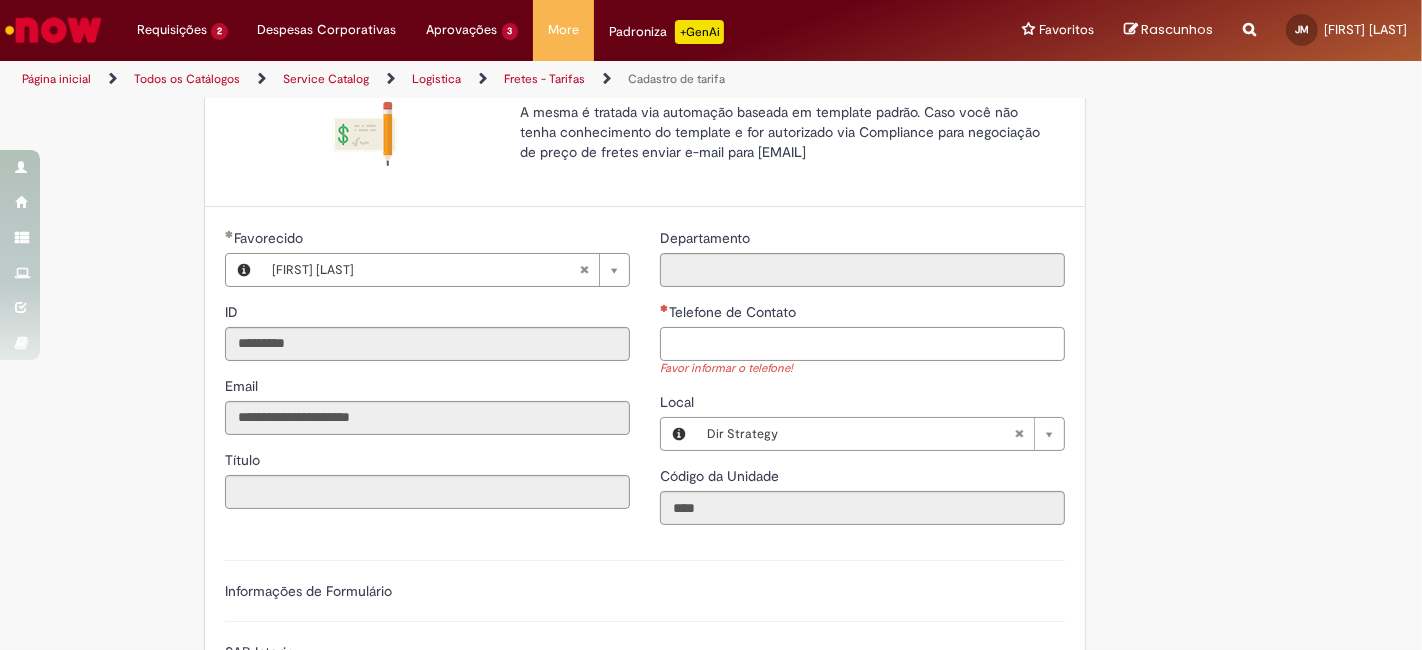 click on "Telefone de Contato" at bounding box center [862, 344] 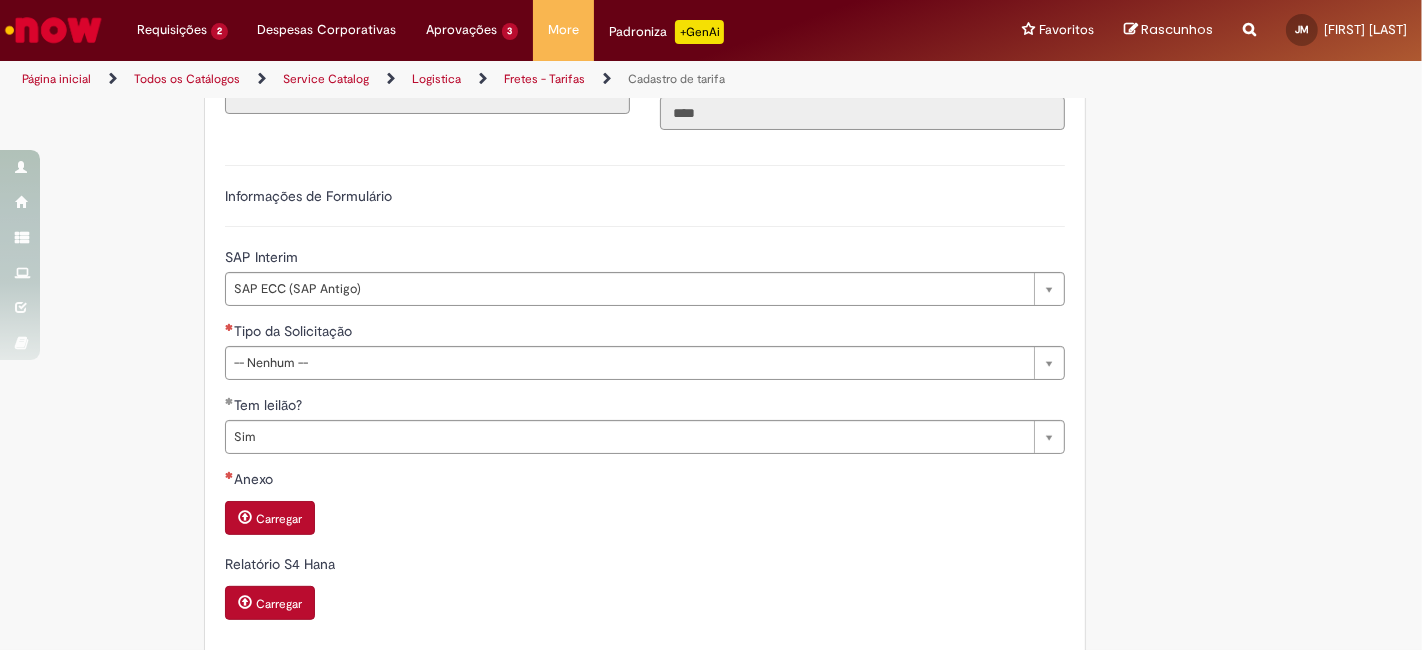 scroll, scrollTop: 542, scrollLeft: 0, axis: vertical 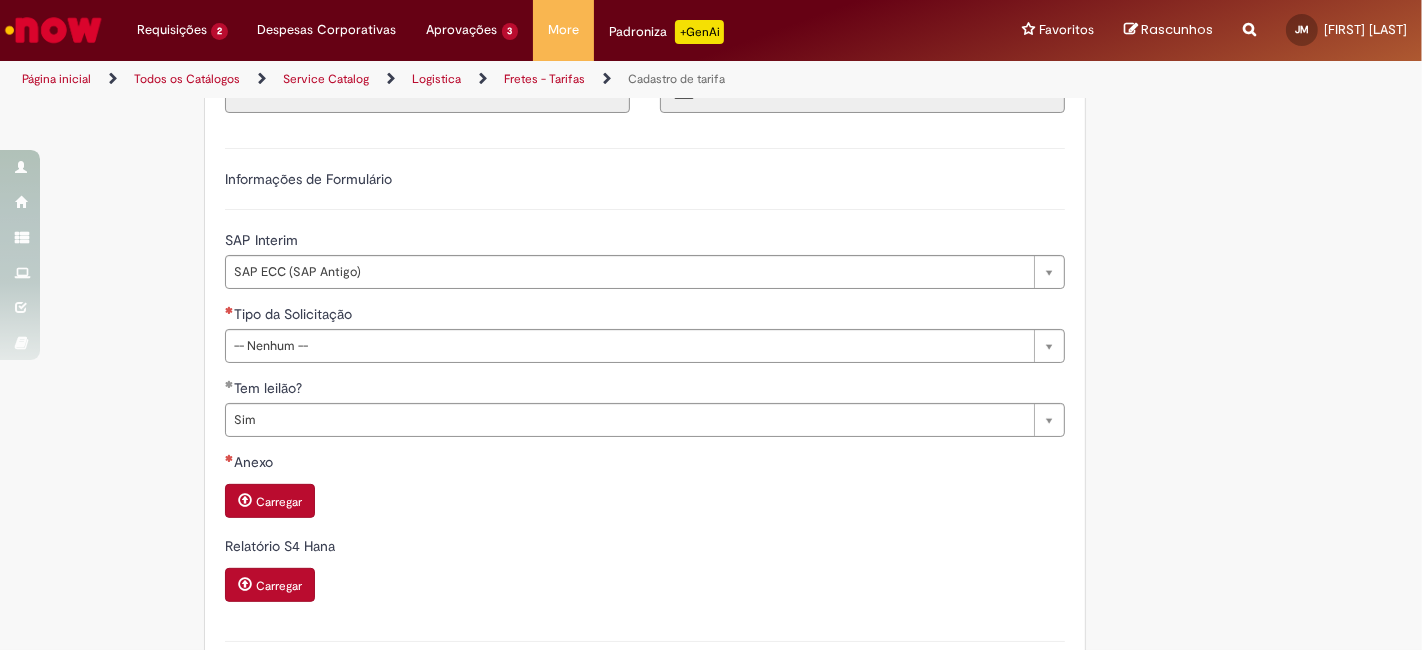 type on "**********" 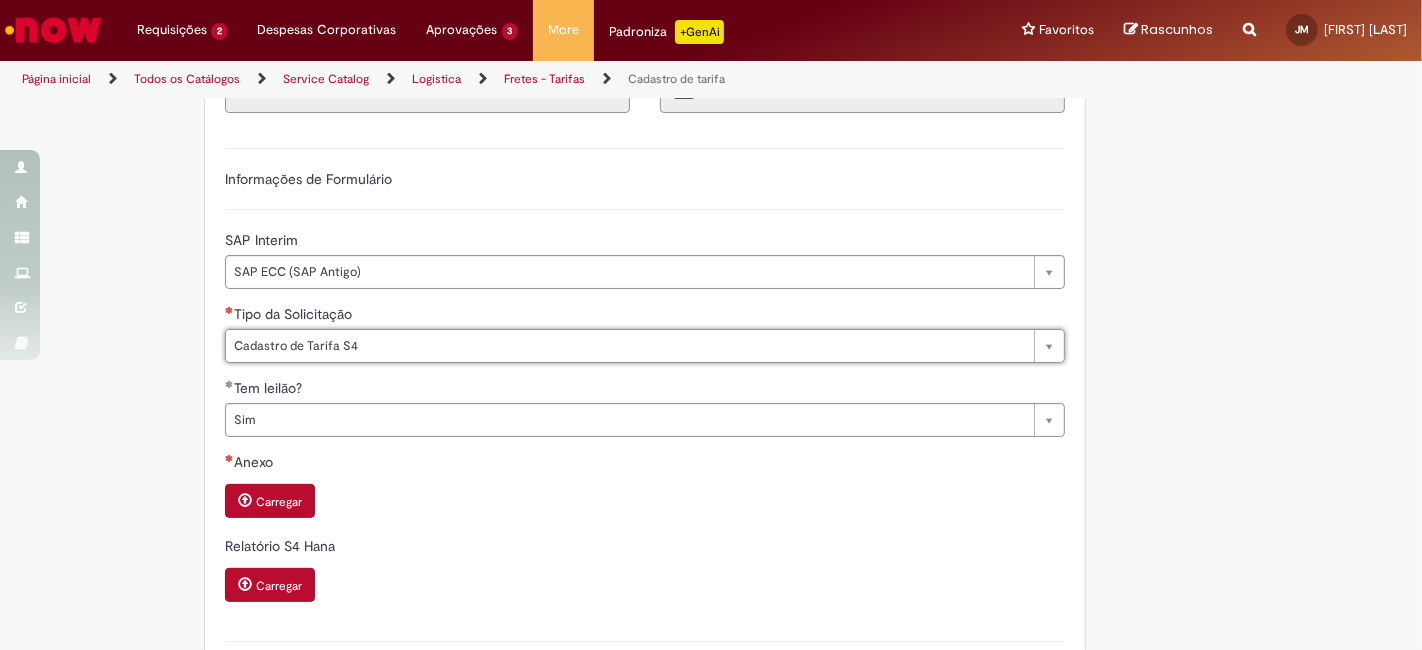 type on "**********" 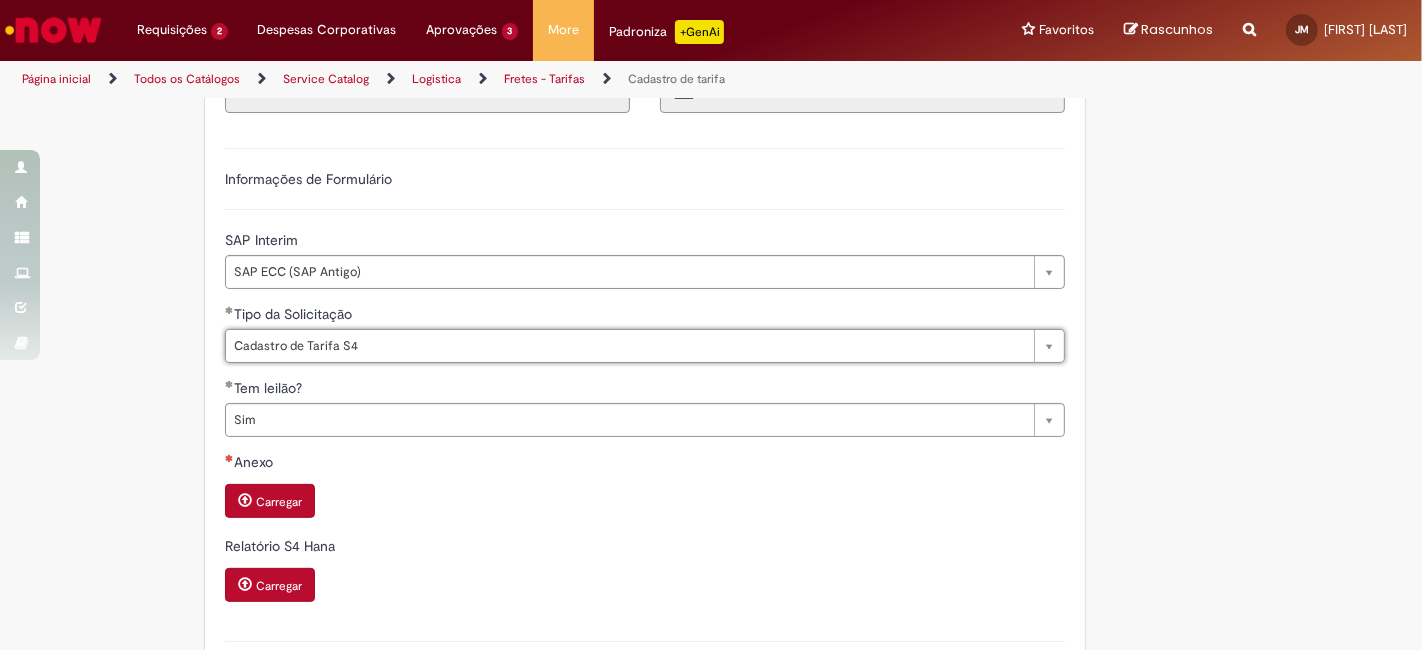 click on "Carregar" at bounding box center [270, 501] 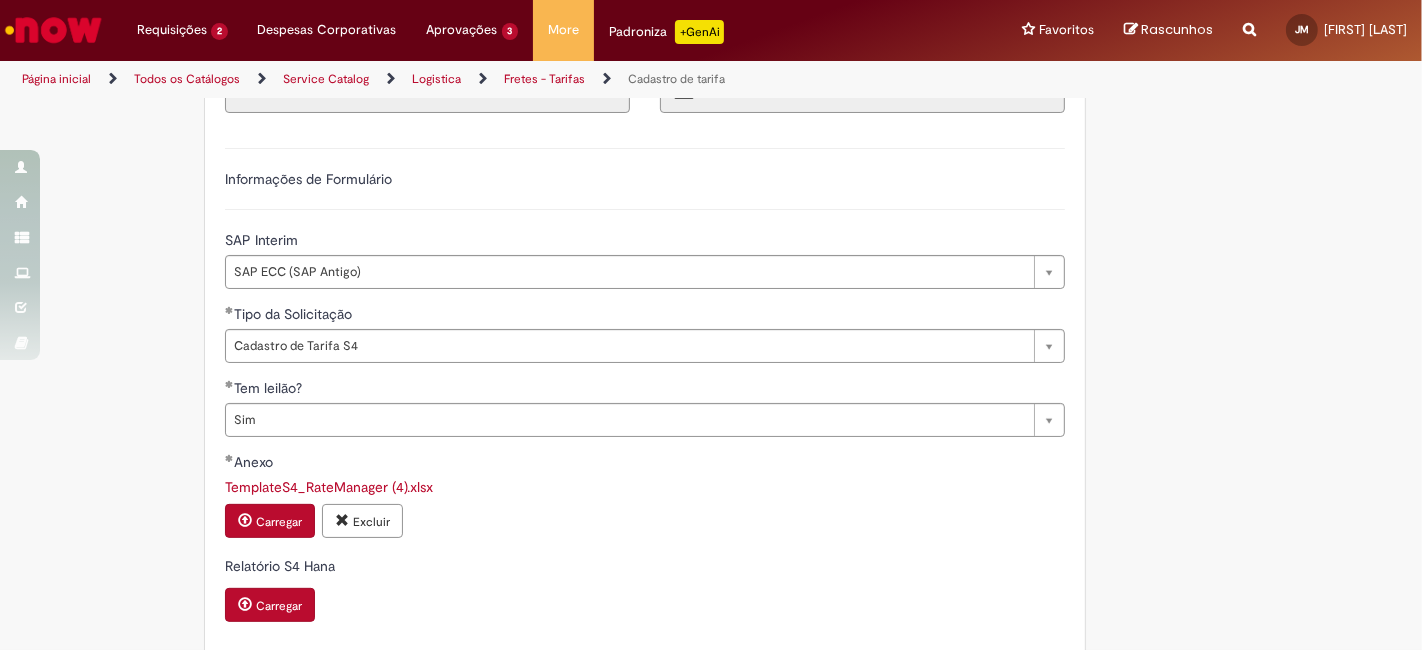 scroll, scrollTop: 782, scrollLeft: 0, axis: vertical 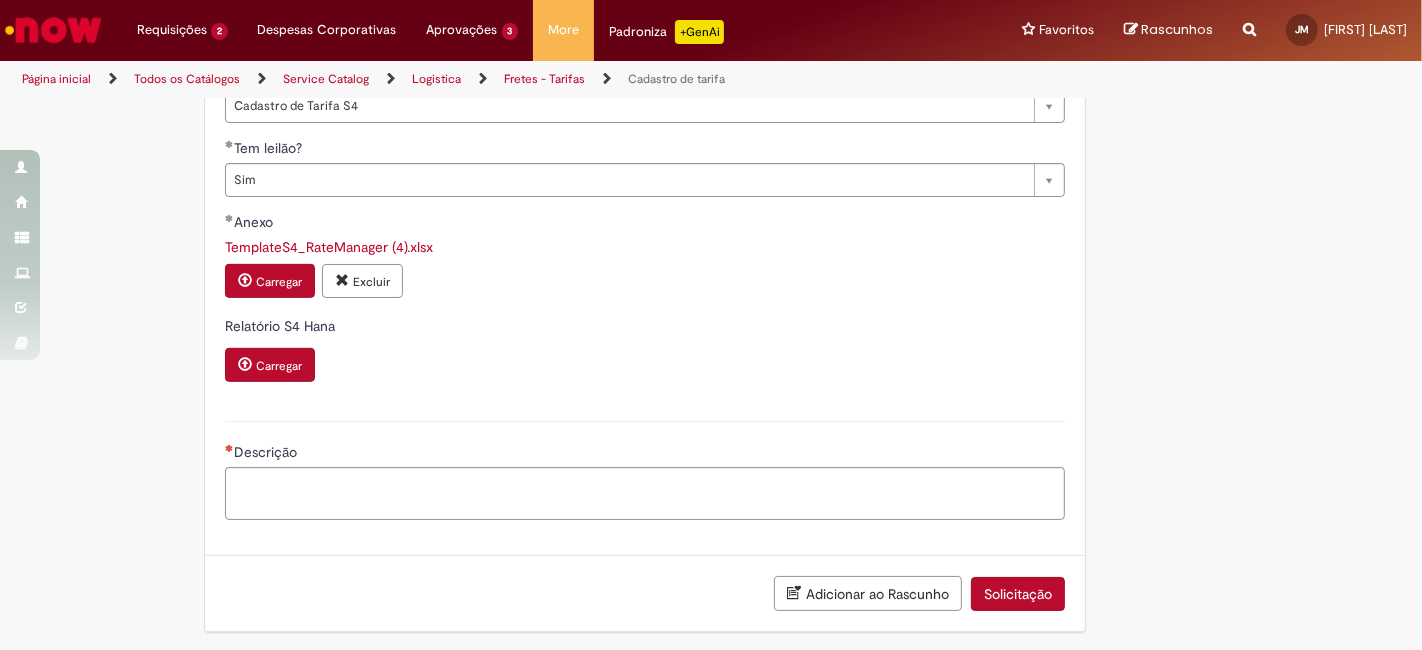 type 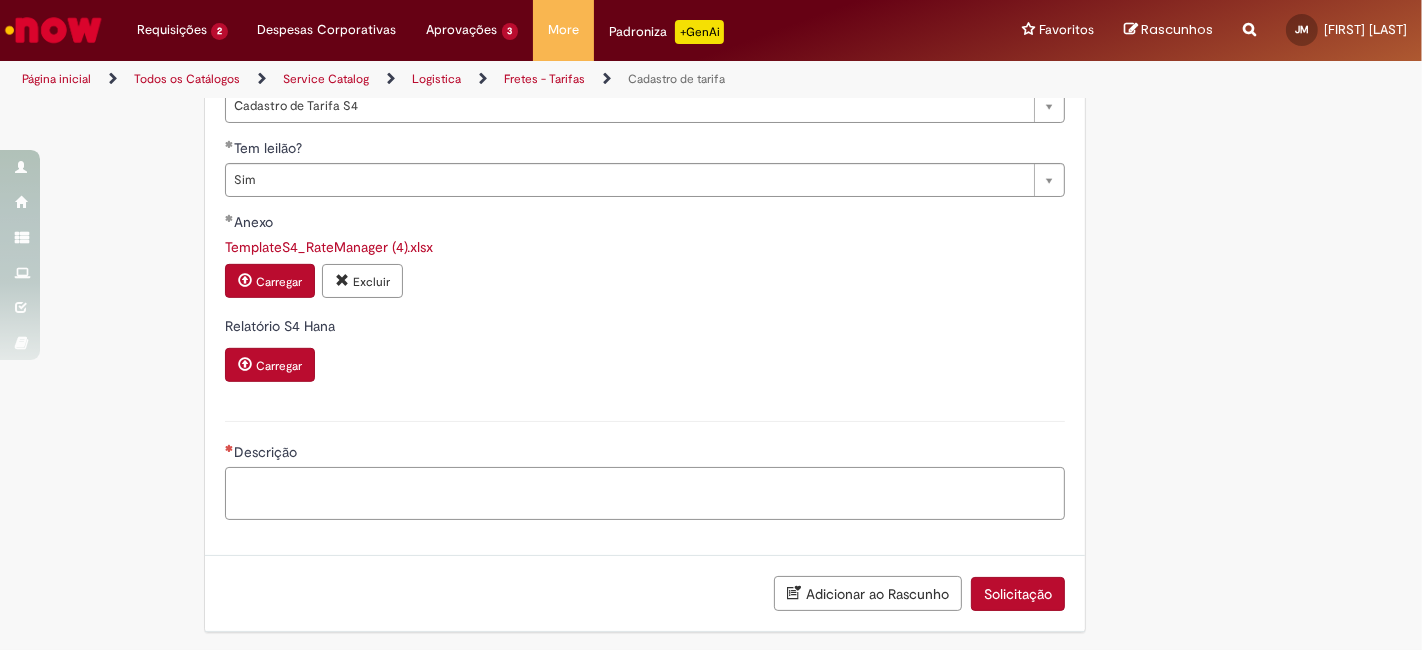 click on "Descrição" at bounding box center (645, 493) 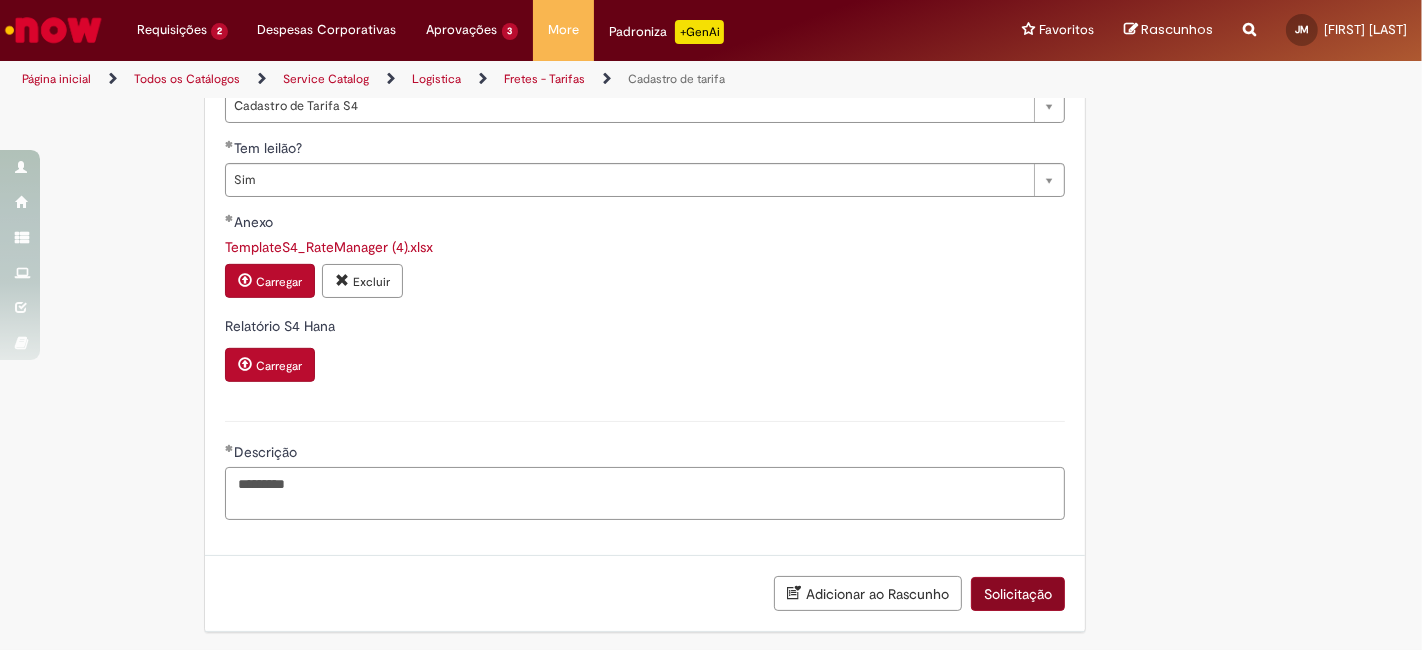 type on "*********" 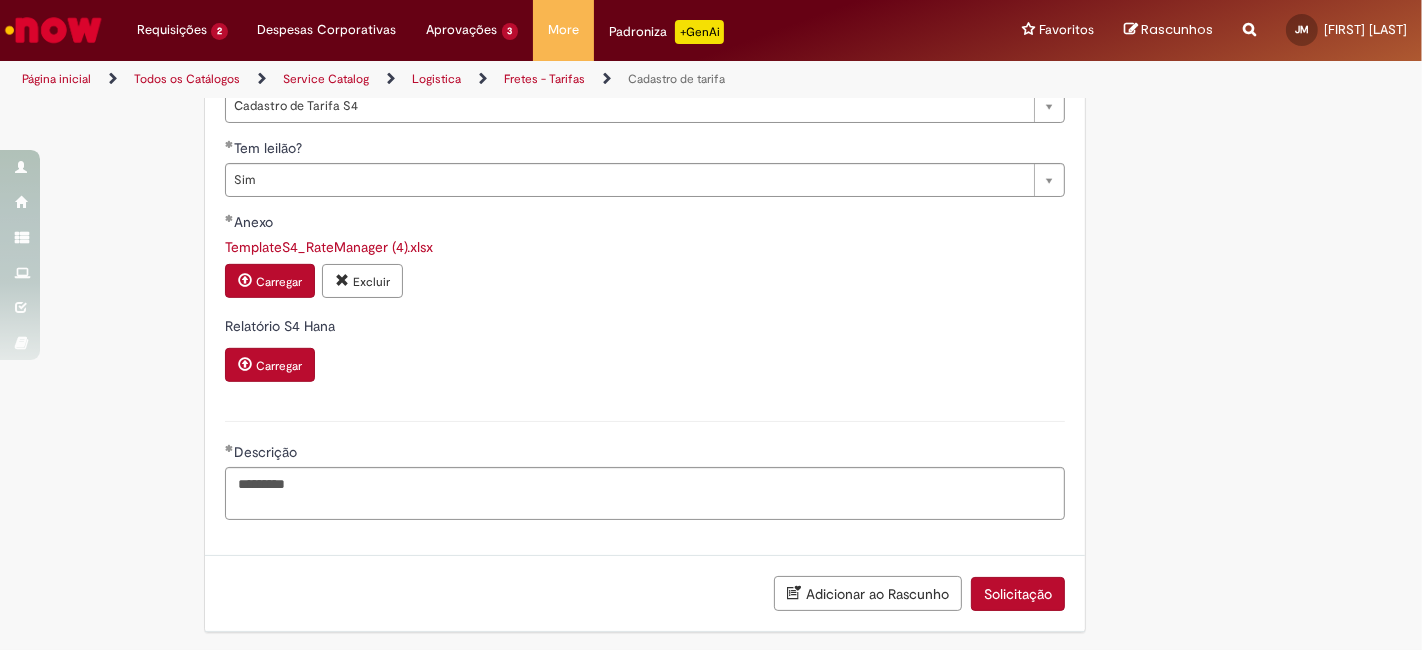 click on "Solicitação" at bounding box center (1018, 594) 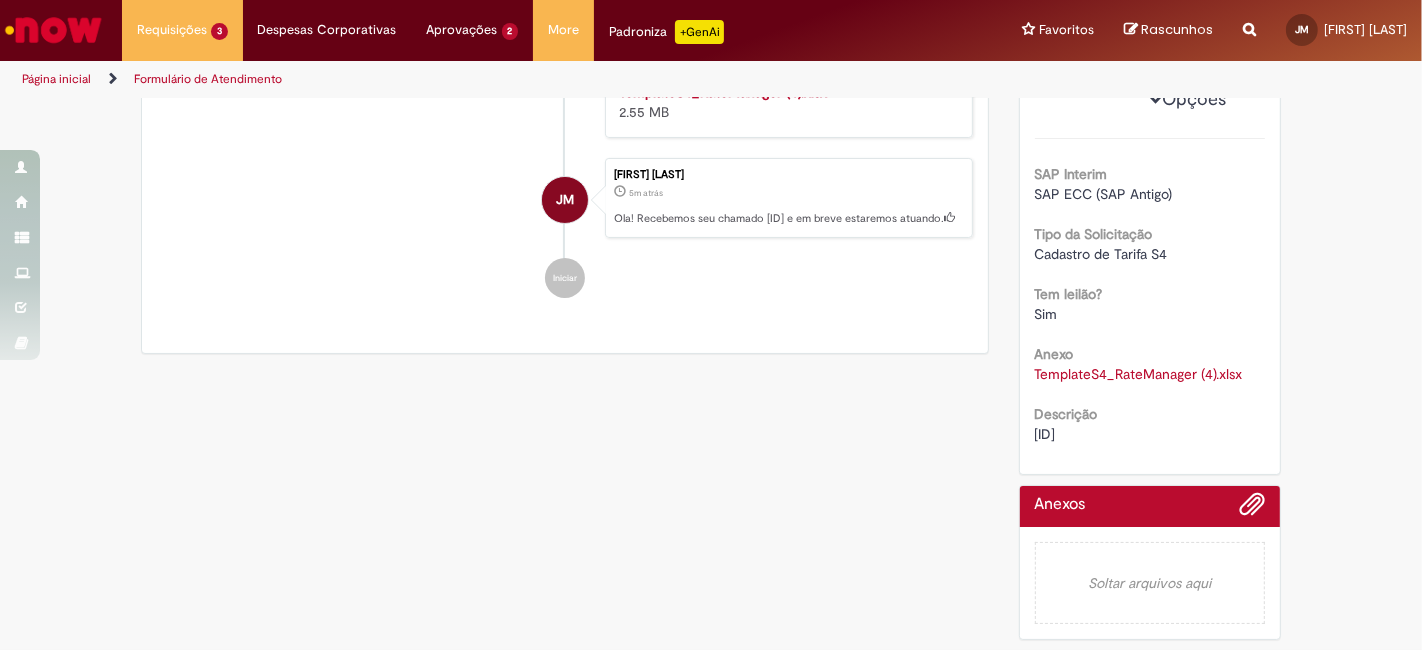 scroll, scrollTop: 0, scrollLeft: 0, axis: both 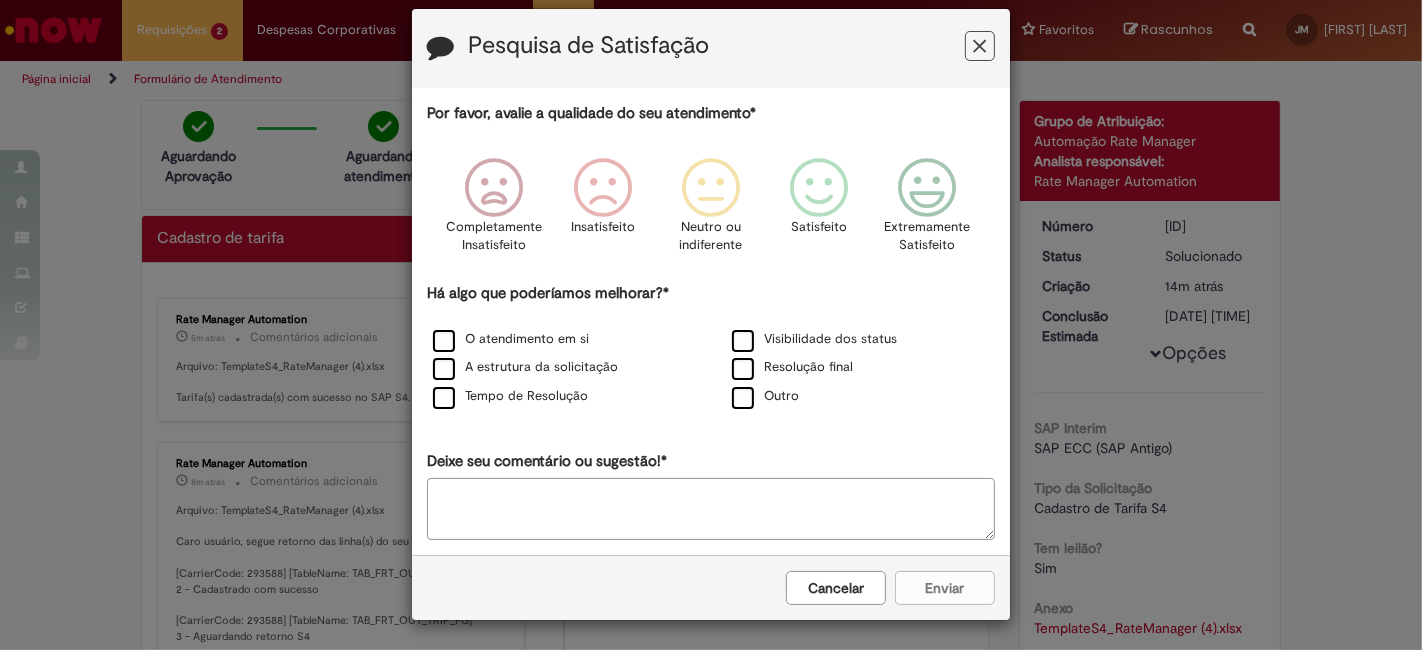 click at bounding box center [980, 46] 